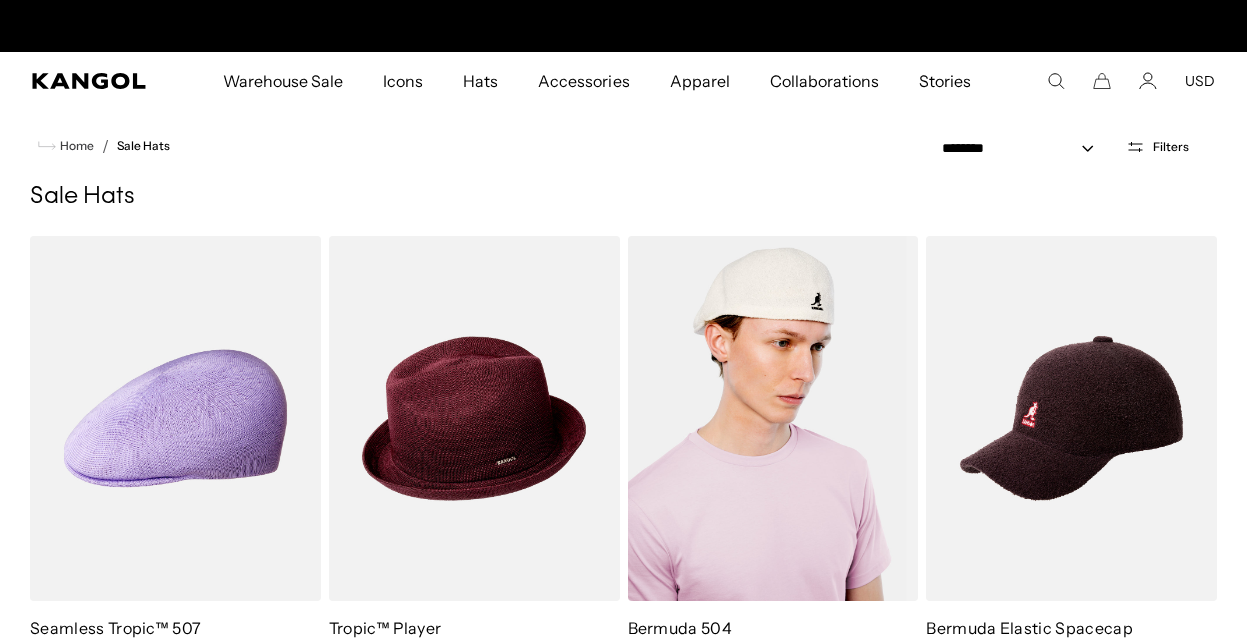 scroll, scrollTop: -1, scrollLeft: 0, axis: vertical 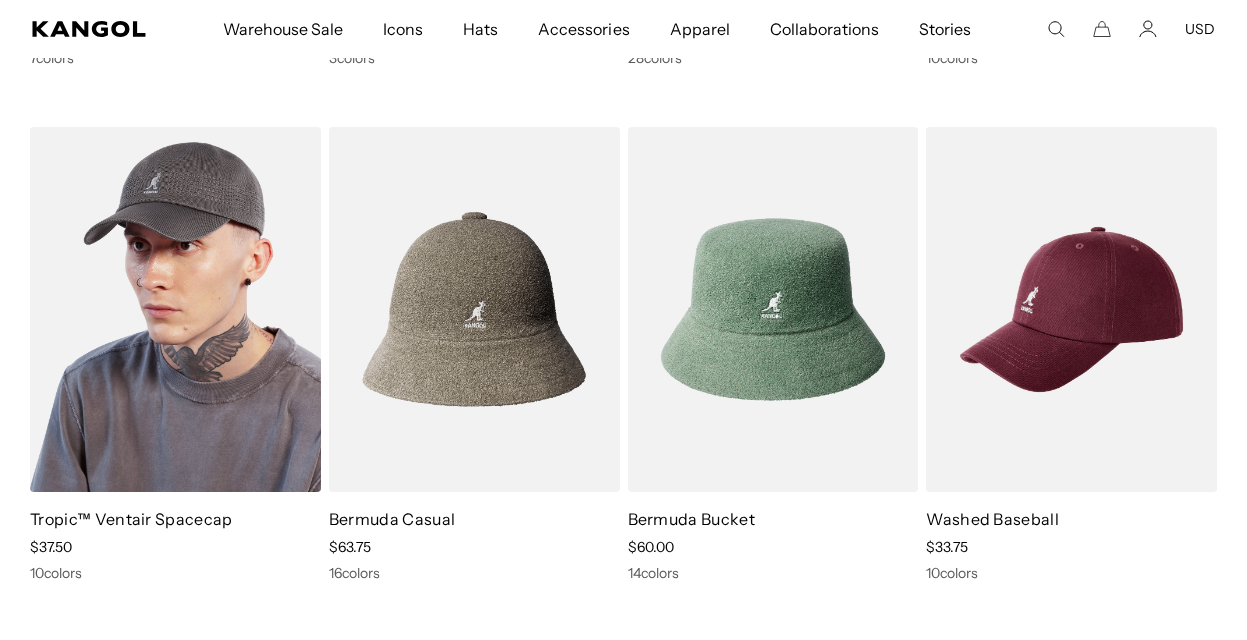 click at bounding box center [175, 309] 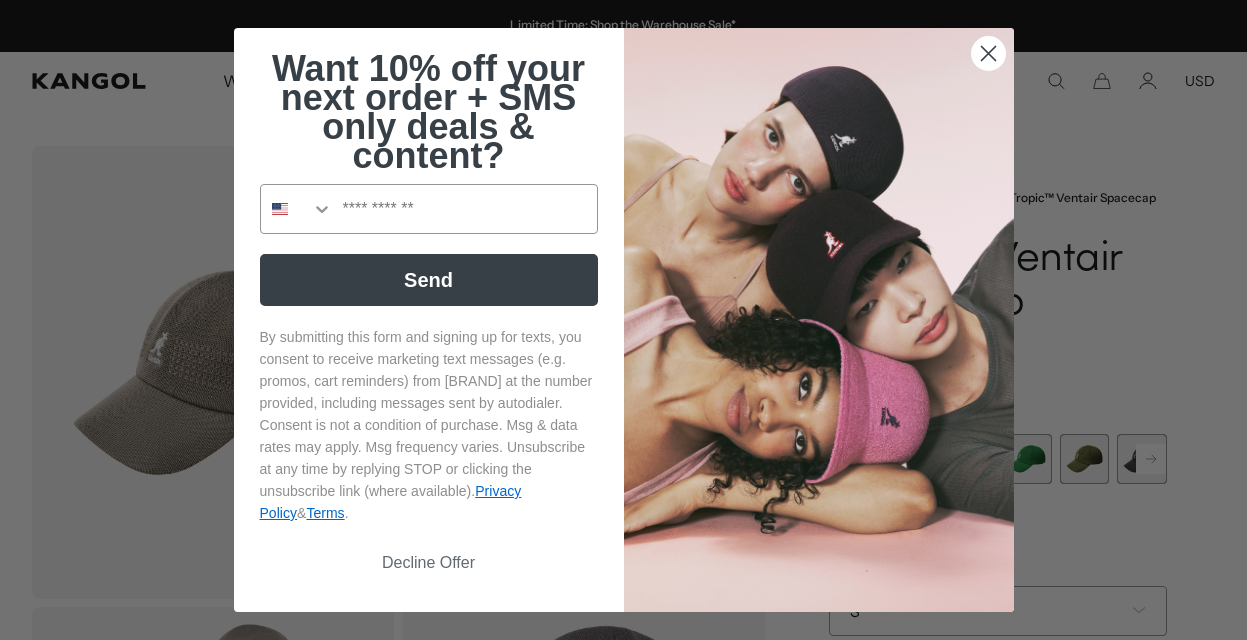 scroll, scrollTop: 0, scrollLeft: 0, axis: both 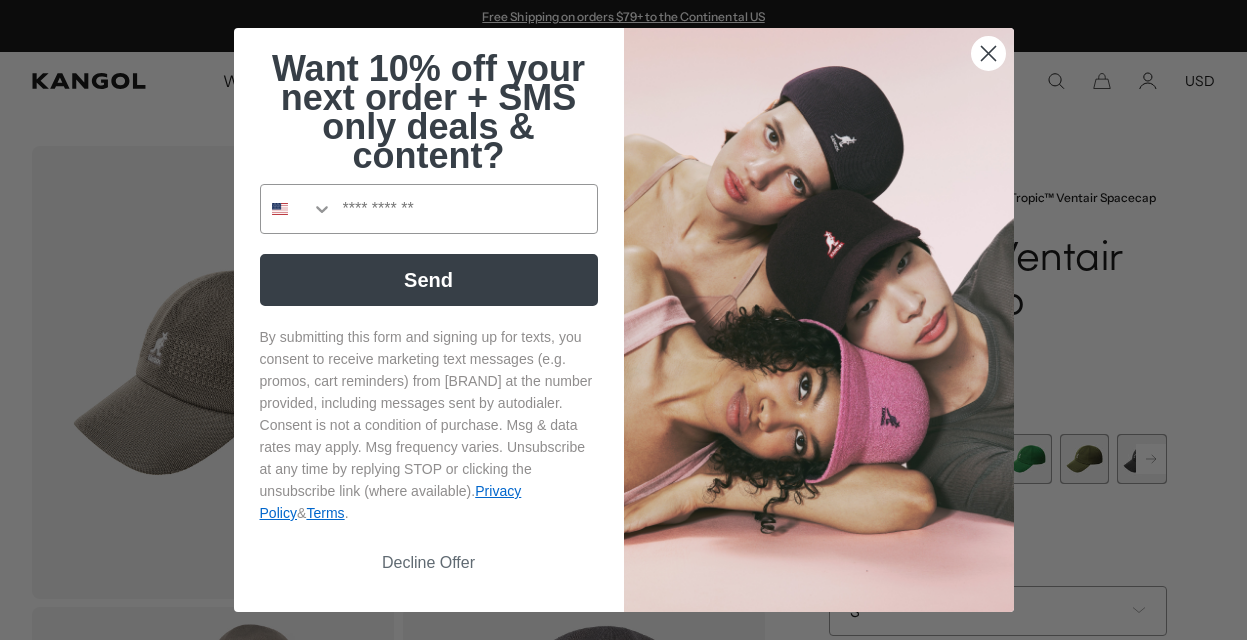 click at bounding box center (988, 54) 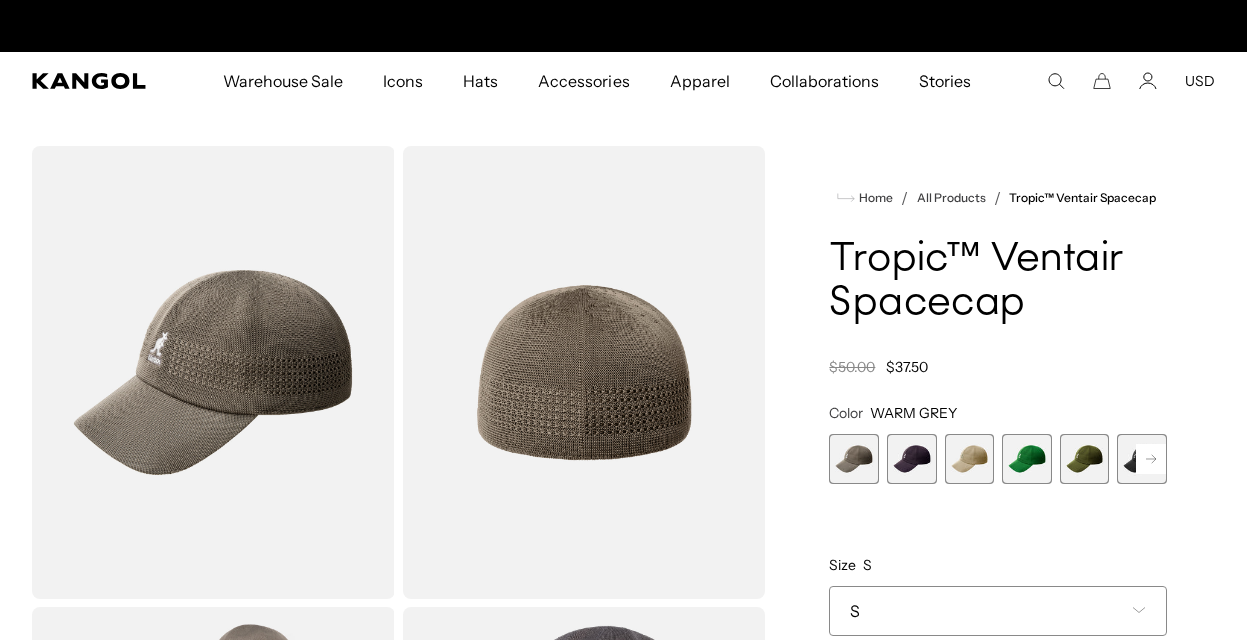 scroll, scrollTop: 0, scrollLeft: 0, axis: both 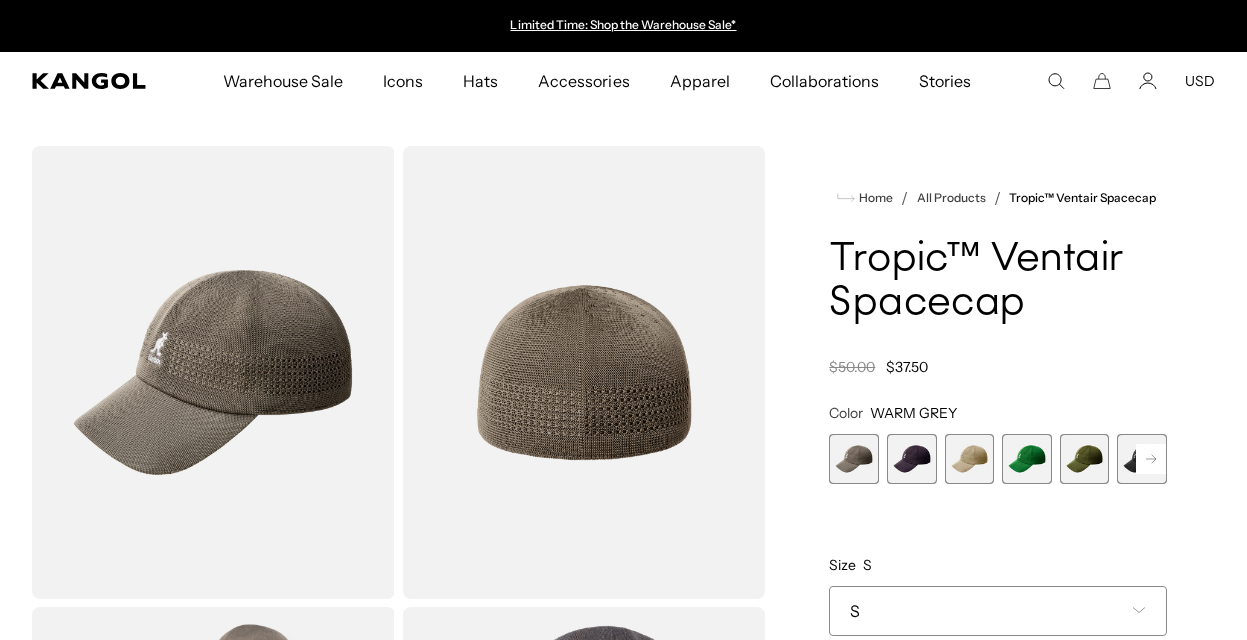 click on "S" at bounding box center [998, 611] 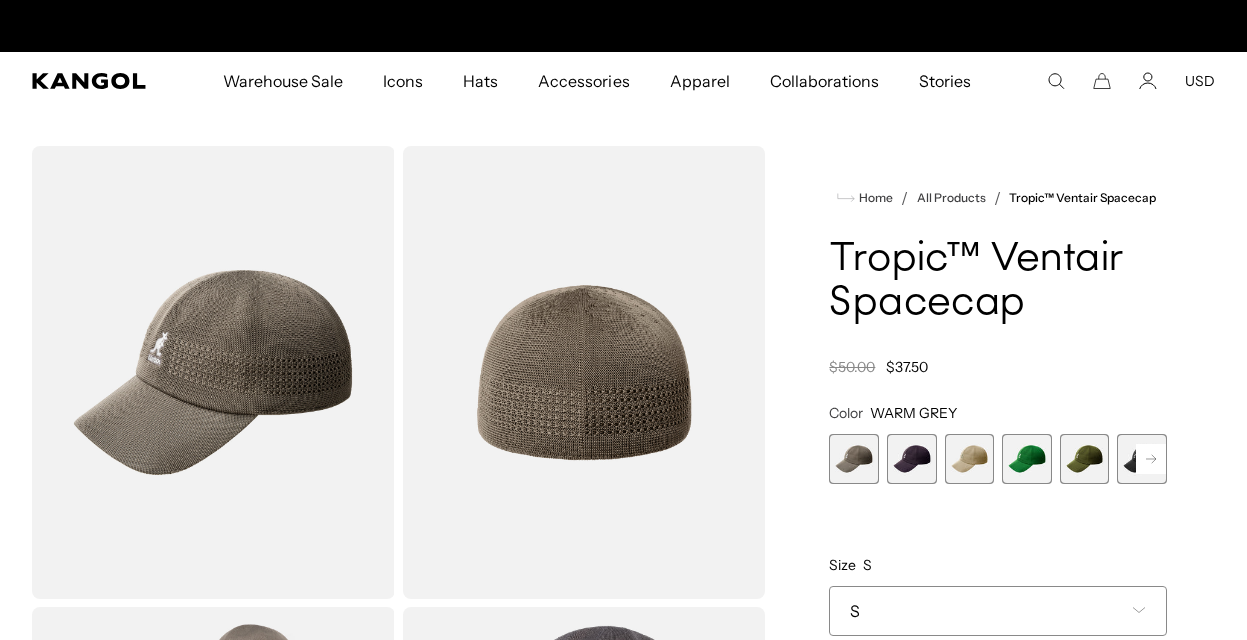 scroll, scrollTop: 46, scrollLeft: 0, axis: vertical 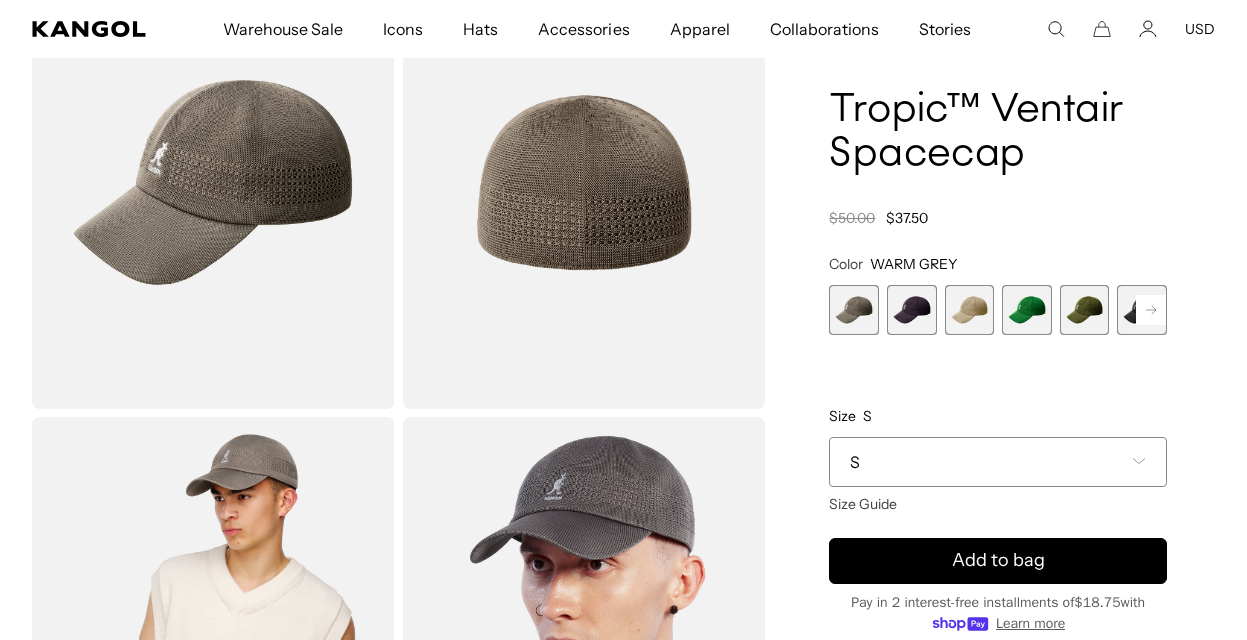 click on "S" at bounding box center [998, 462] 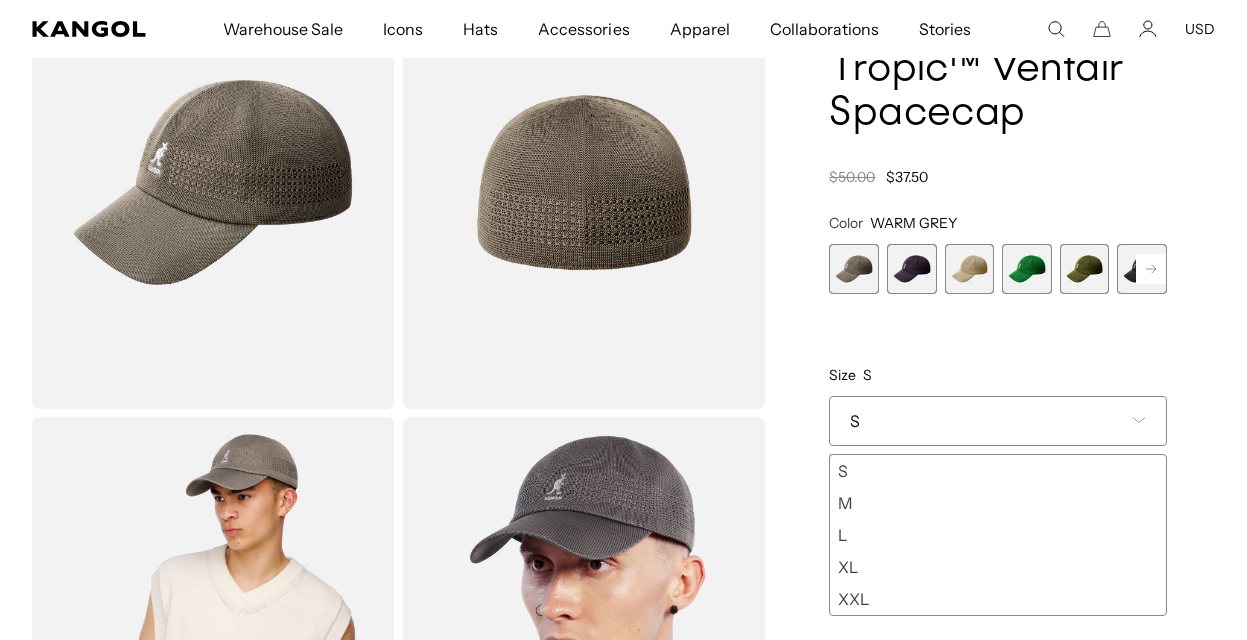 click on "S" at bounding box center [998, 421] 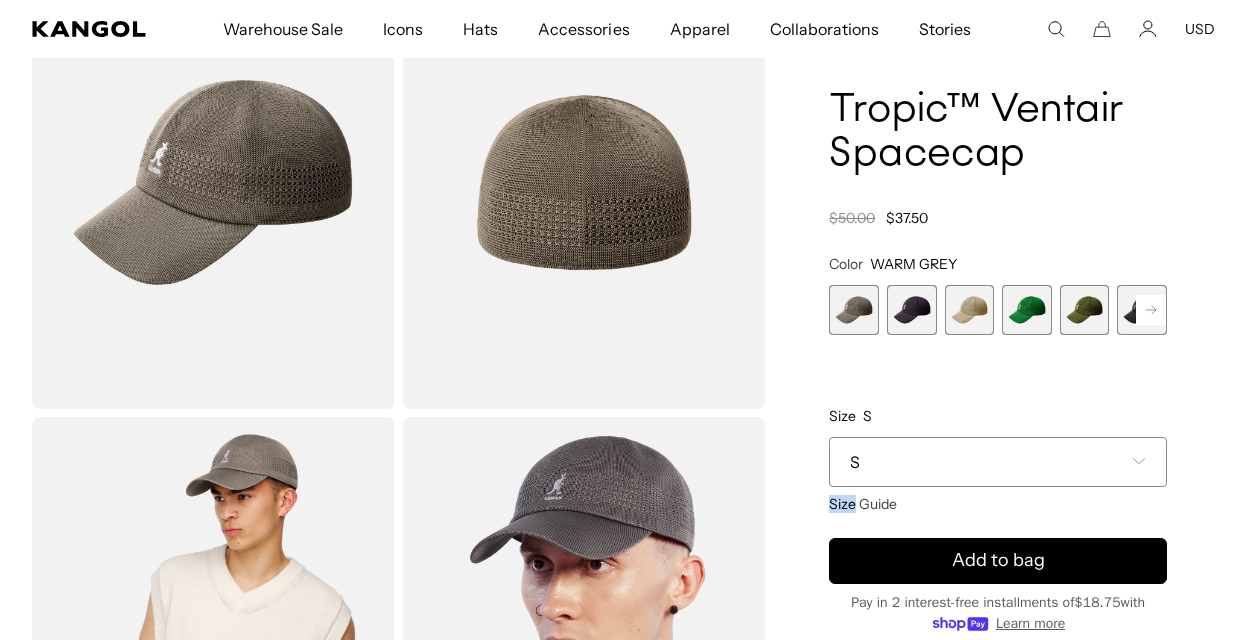 click at bounding box center (1139, 461) 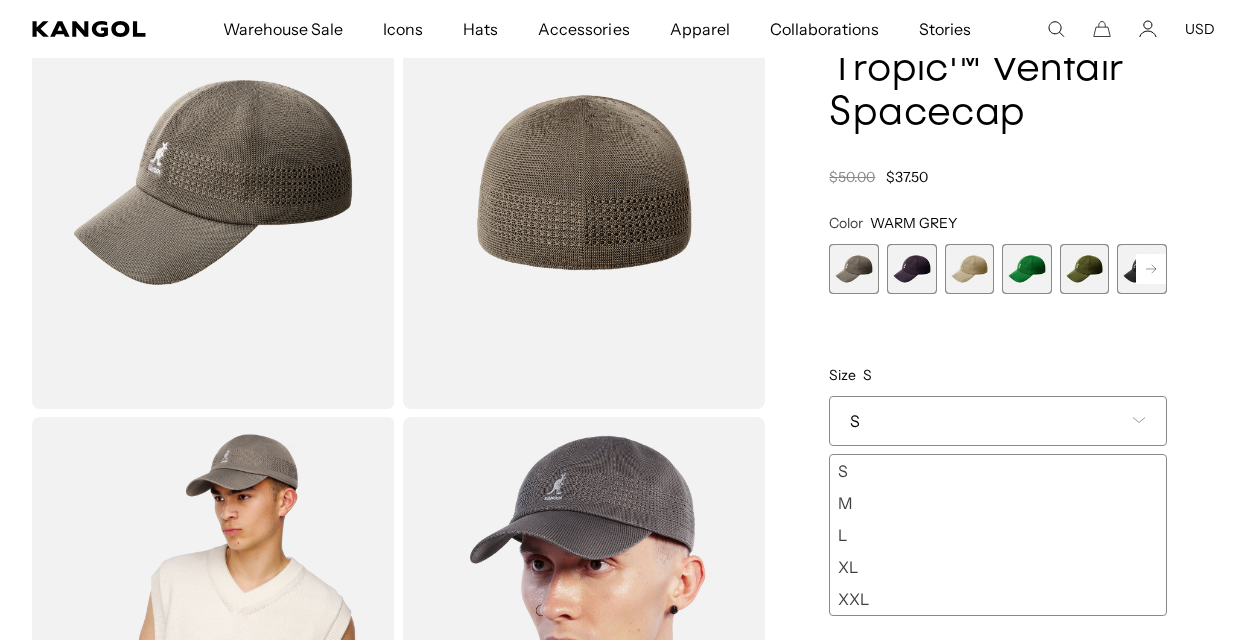 scroll, scrollTop: 0, scrollLeft: 412, axis: horizontal 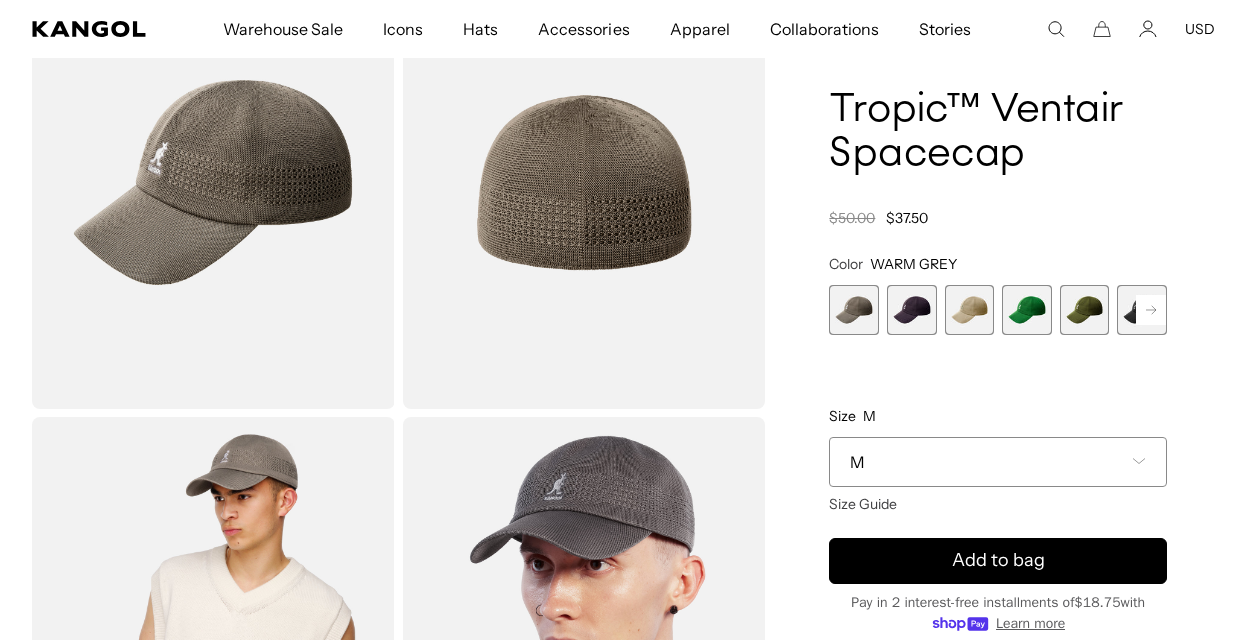 click at bounding box center (912, 310) 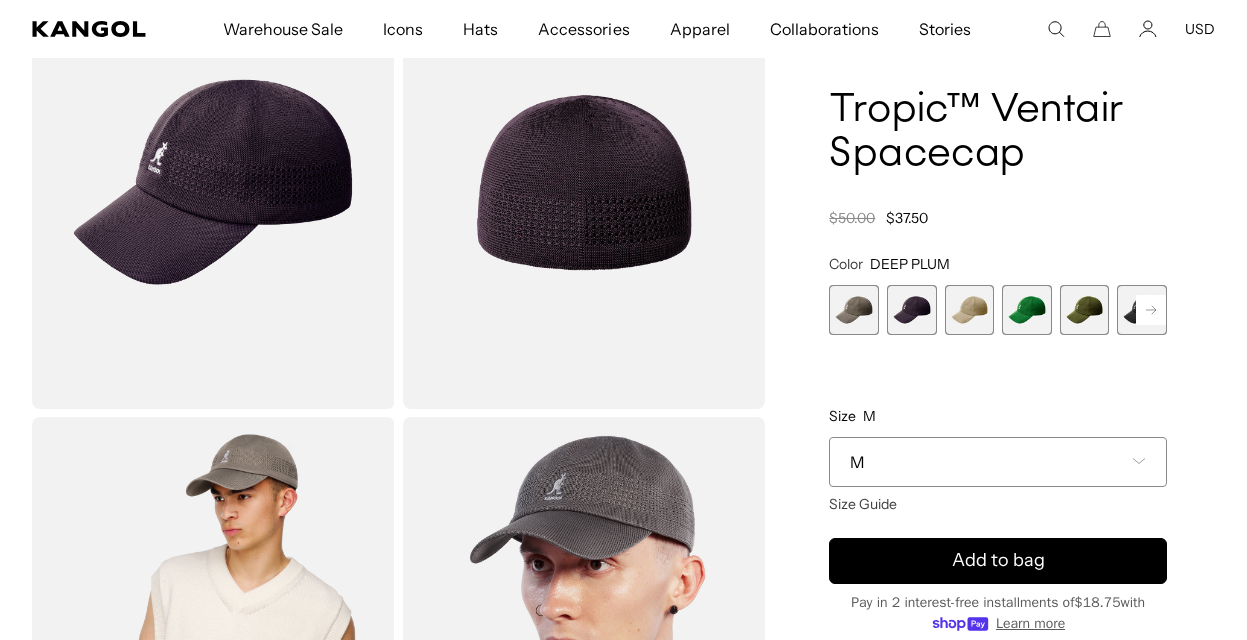scroll, scrollTop: 0, scrollLeft: 0, axis: both 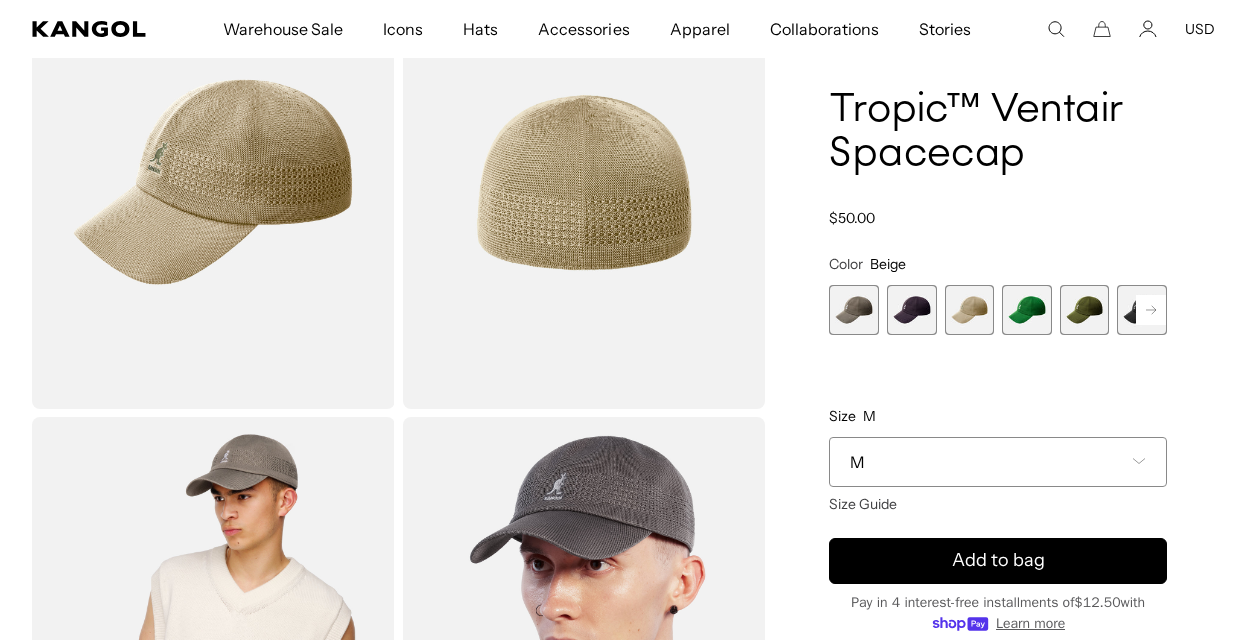 click at bounding box center [1027, 310] 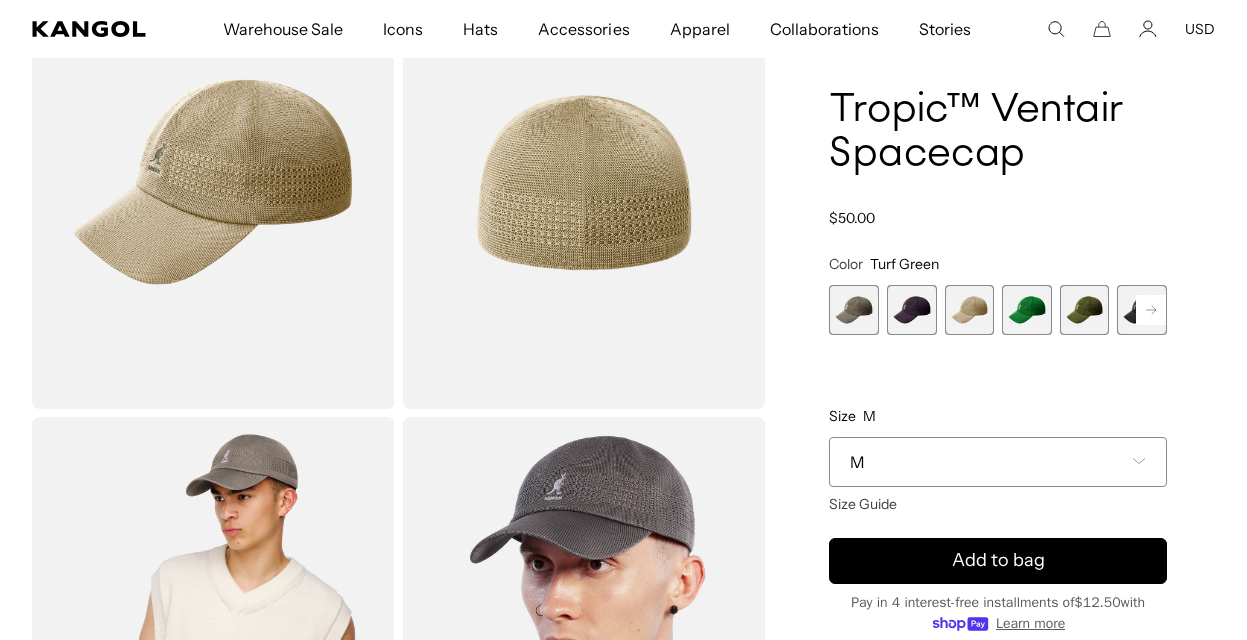scroll, scrollTop: 0, scrollLeft: 412, axis: horizontal 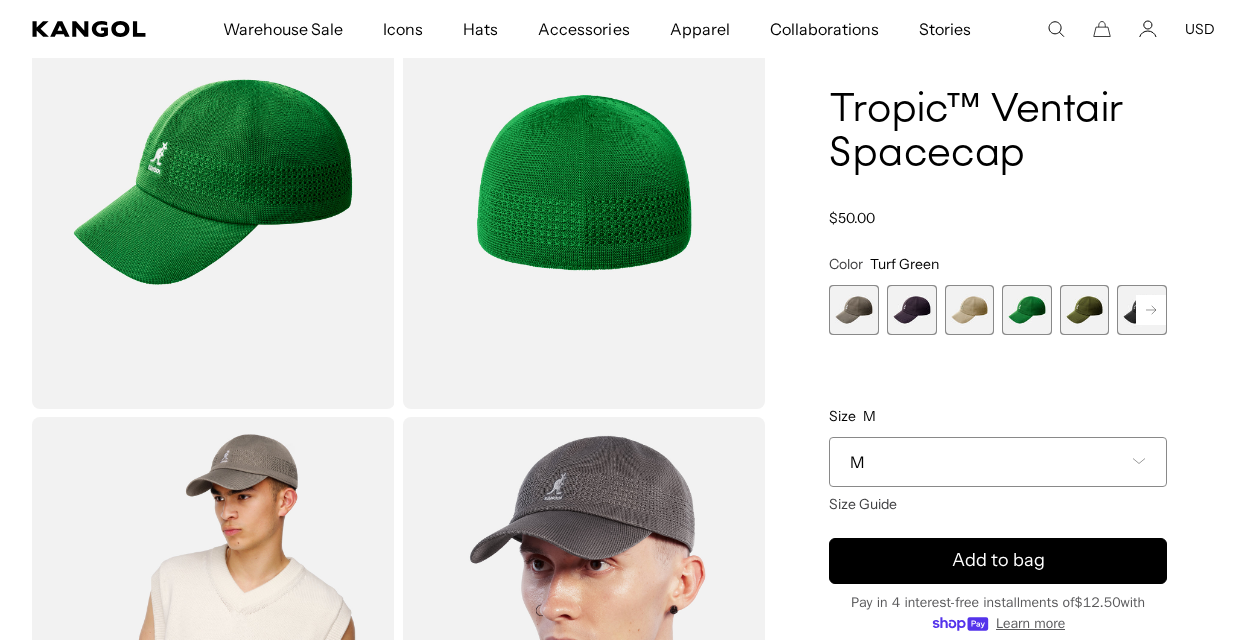 click at bounding box center (1085, 310) 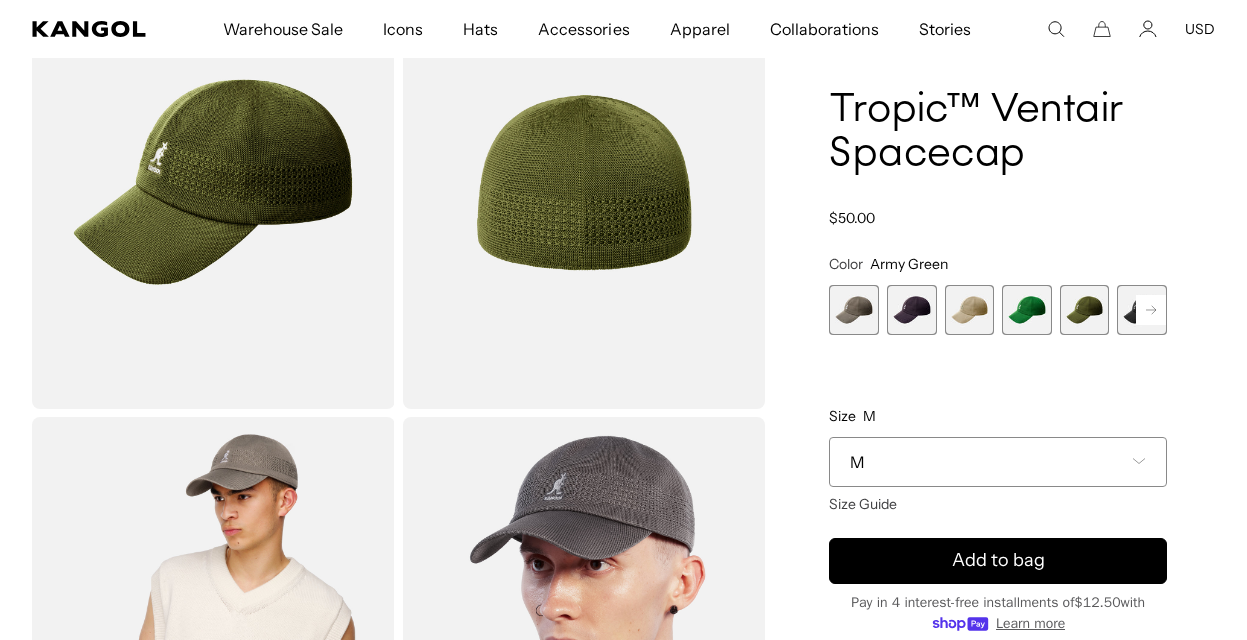 scroll, scrollTop: 0, scrollLeft: 0, axis: both 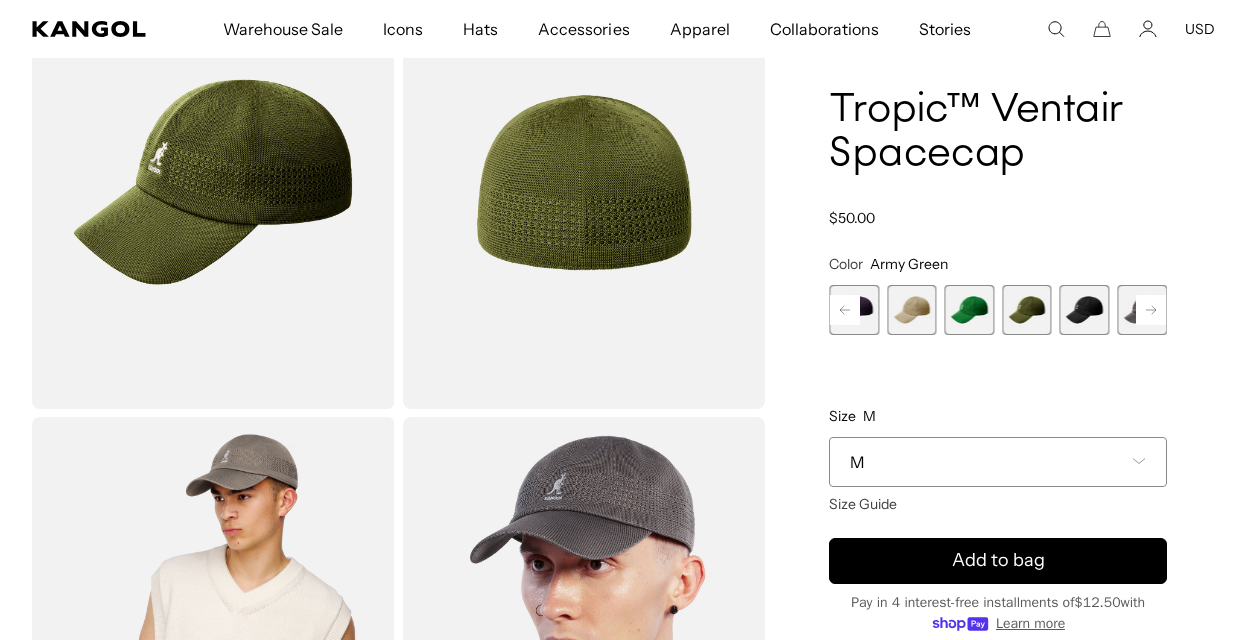 click at bounding box center [1085, 310] 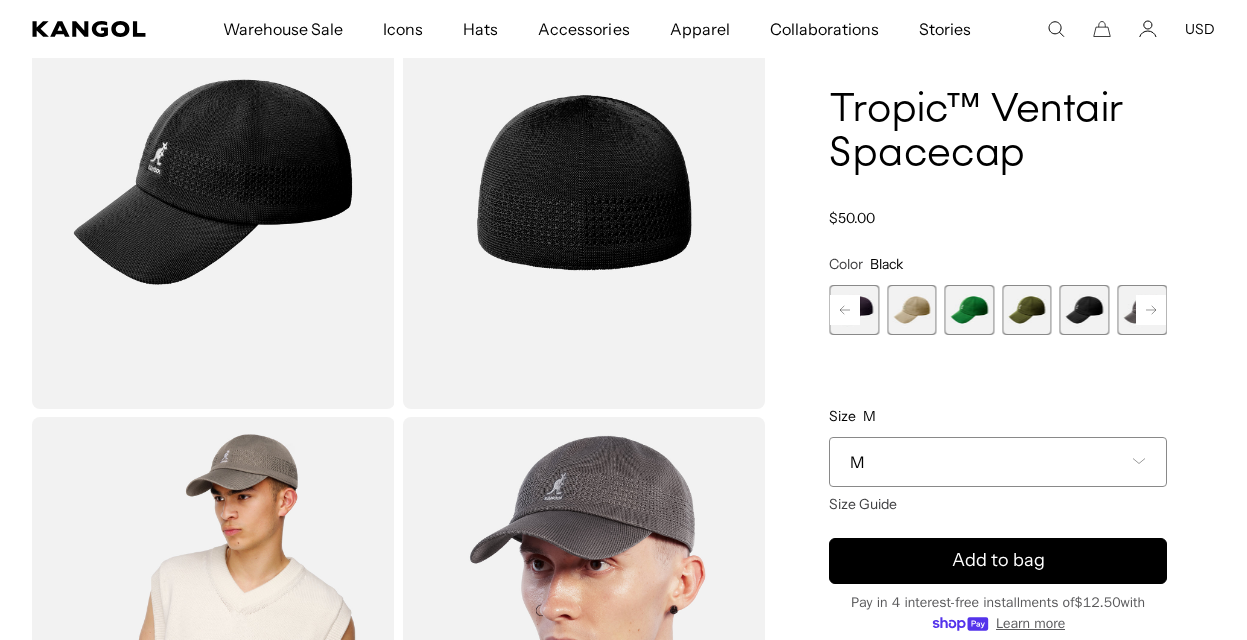 scroll, scrollTop: 0, scrollLeft: 0, axis: both 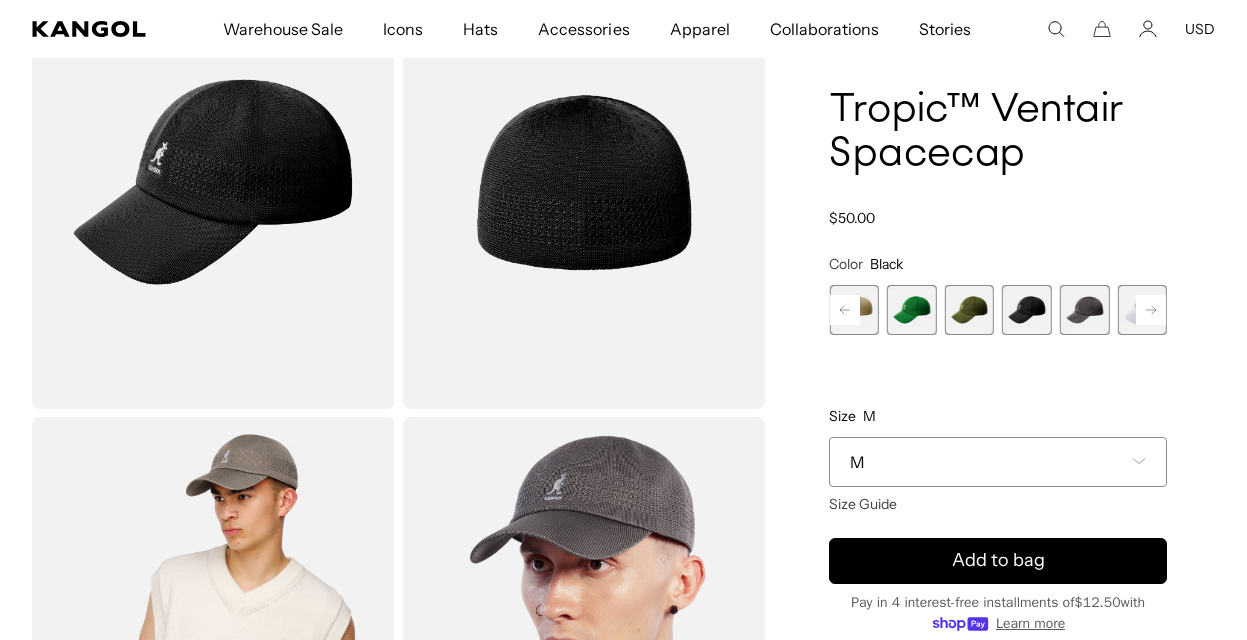 click at bounding box center (1085, 310) 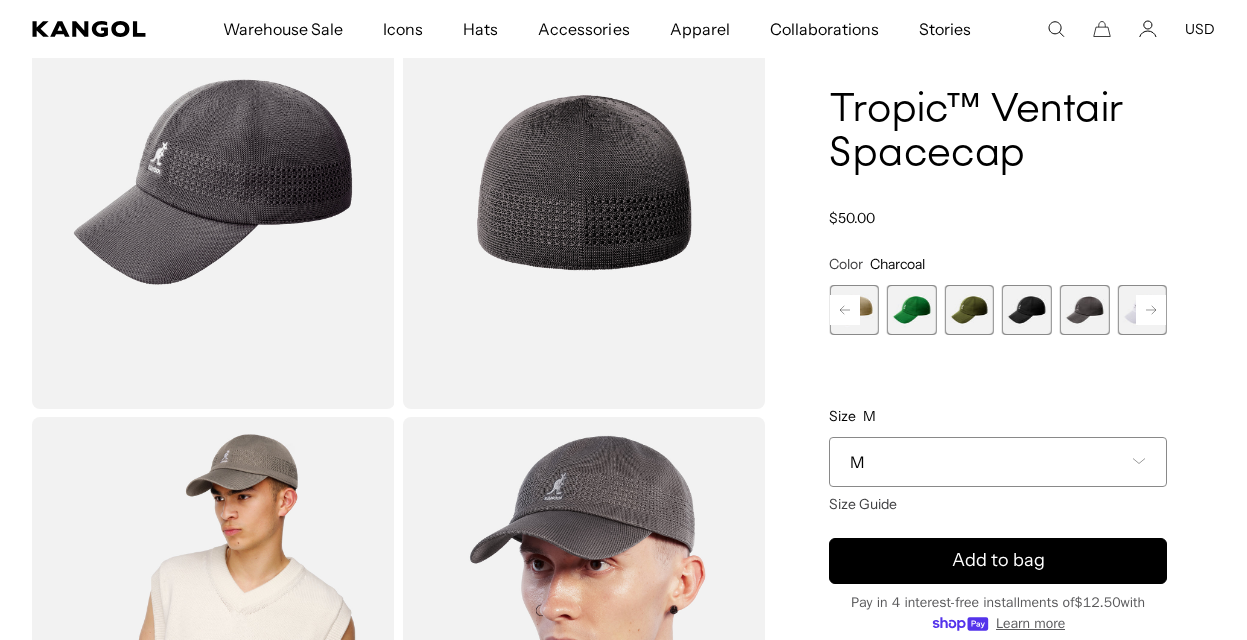 click at bounding box center [1151, 310] 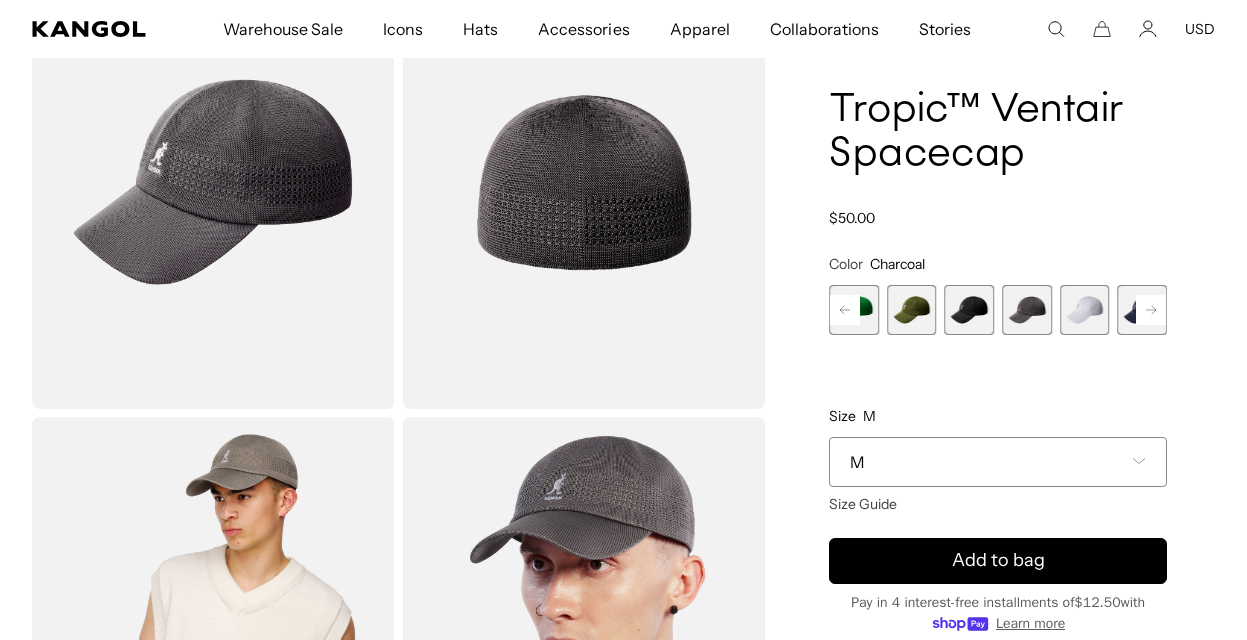 click at bounding box center [1085, 310] 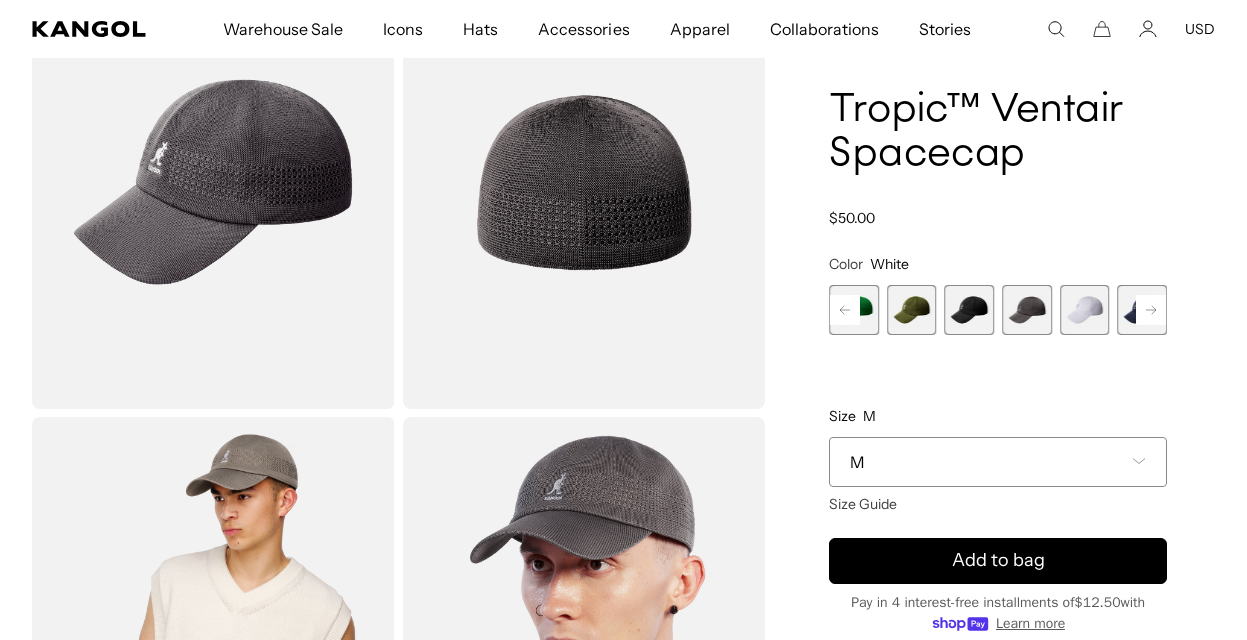 scroll, scrollTop: 0, scrollLeft: 0, axis: both 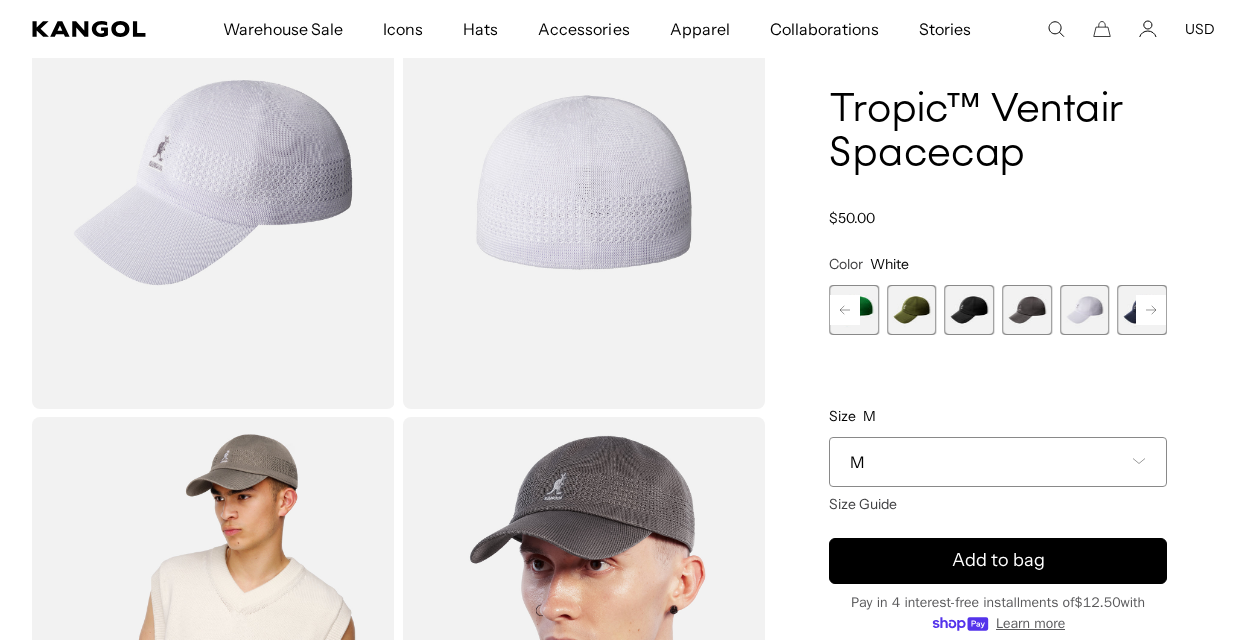 click at bounding box center (1151, 310) 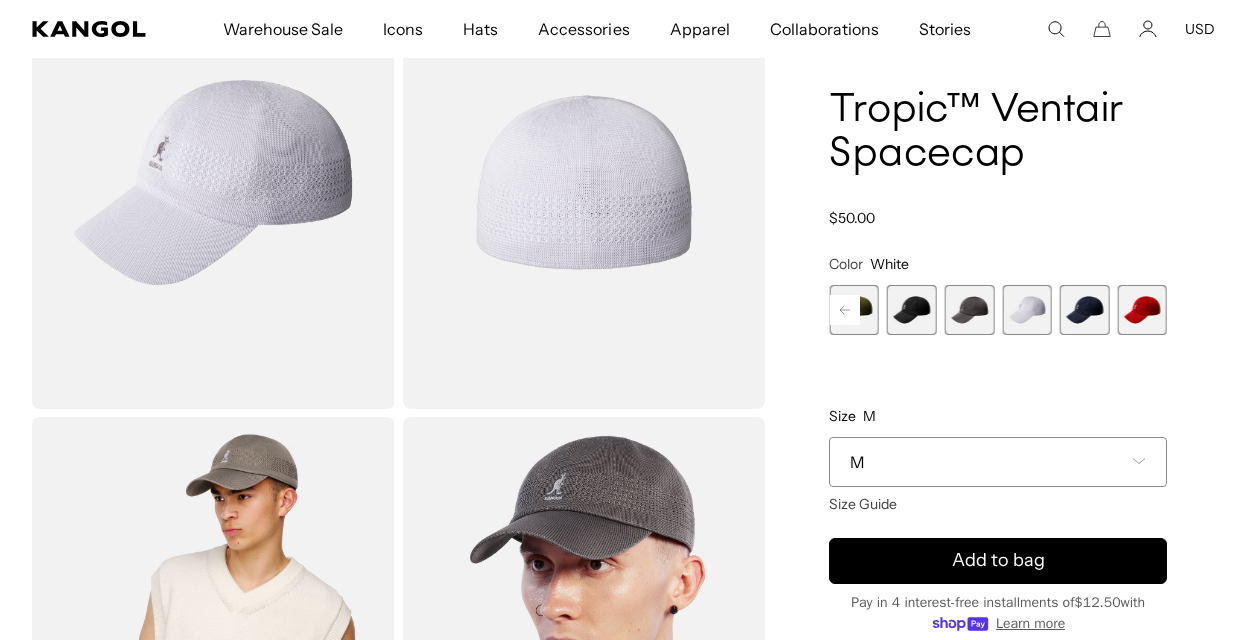 click at bounding box center (1085, 310) 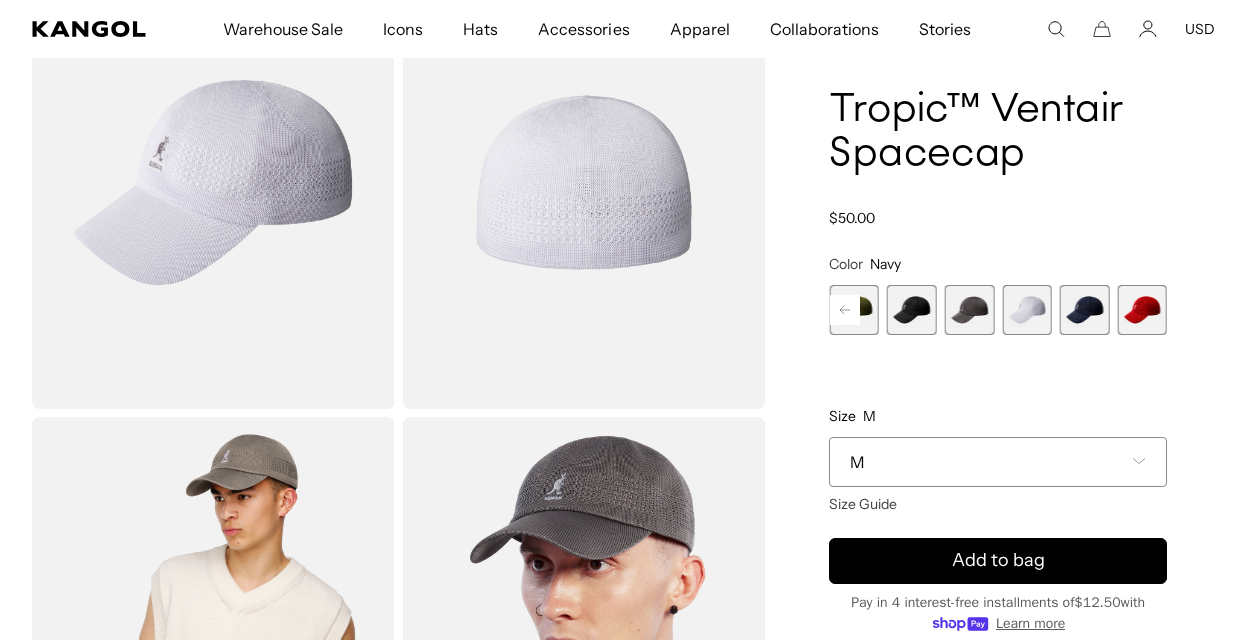 scroll, scrollTop: 0, scrollLeft: 412, axis: horizontal 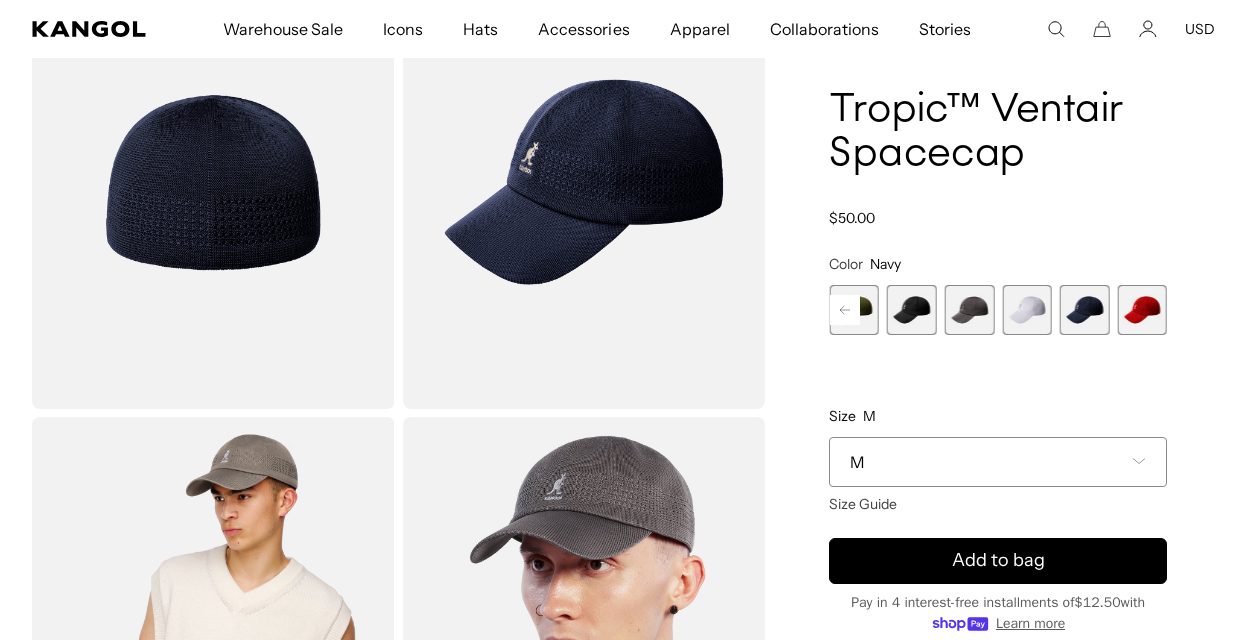 click at bounding box center (1142, 310) 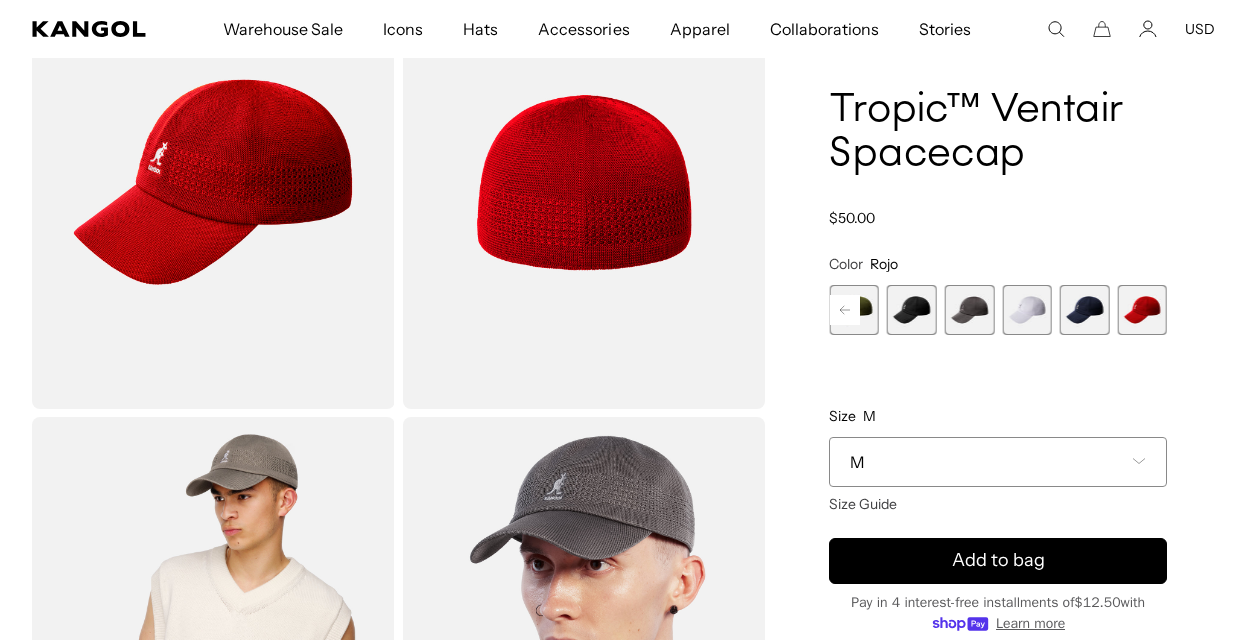scroll, scrollTop: 0, scrollLeft: 412, axis: horizontal 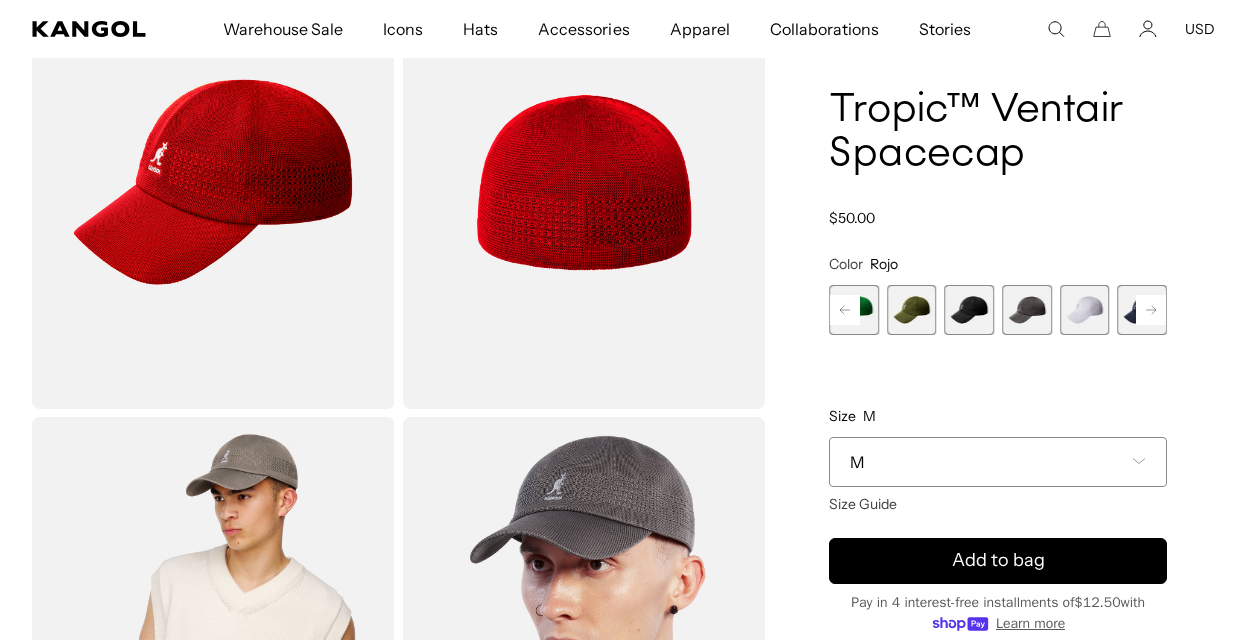 click at bounding box center (845, 310) 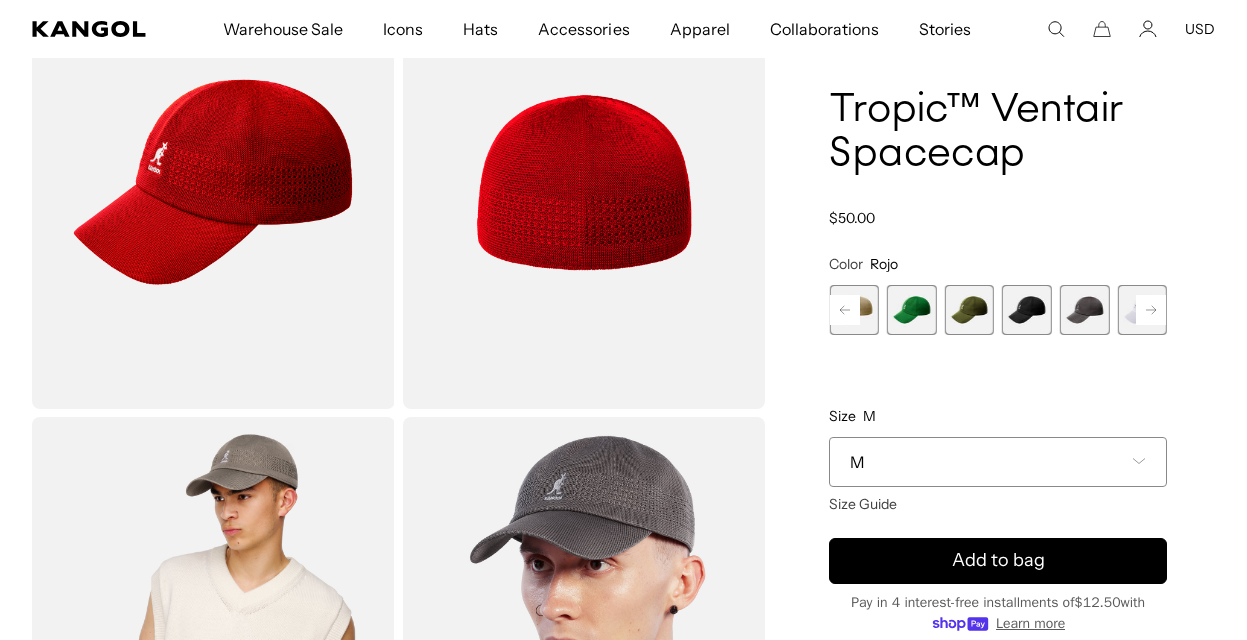 scroll, scrollTop: 0, scrollLeft: 0, axis: both 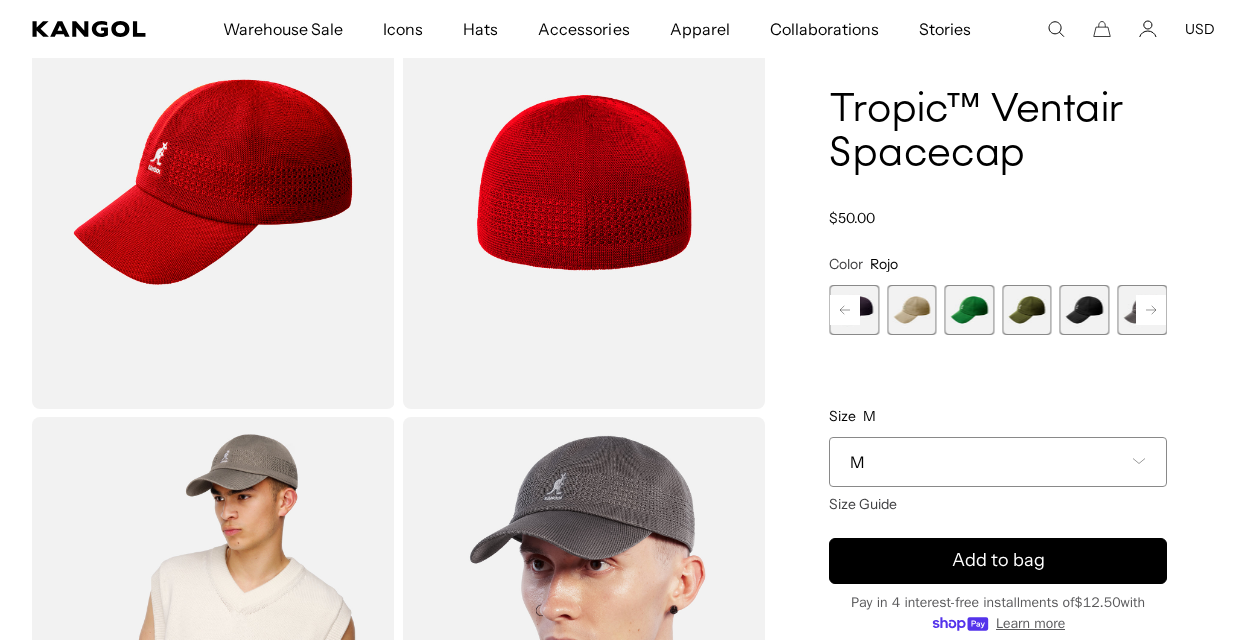 click at bounding box center [845, 310] 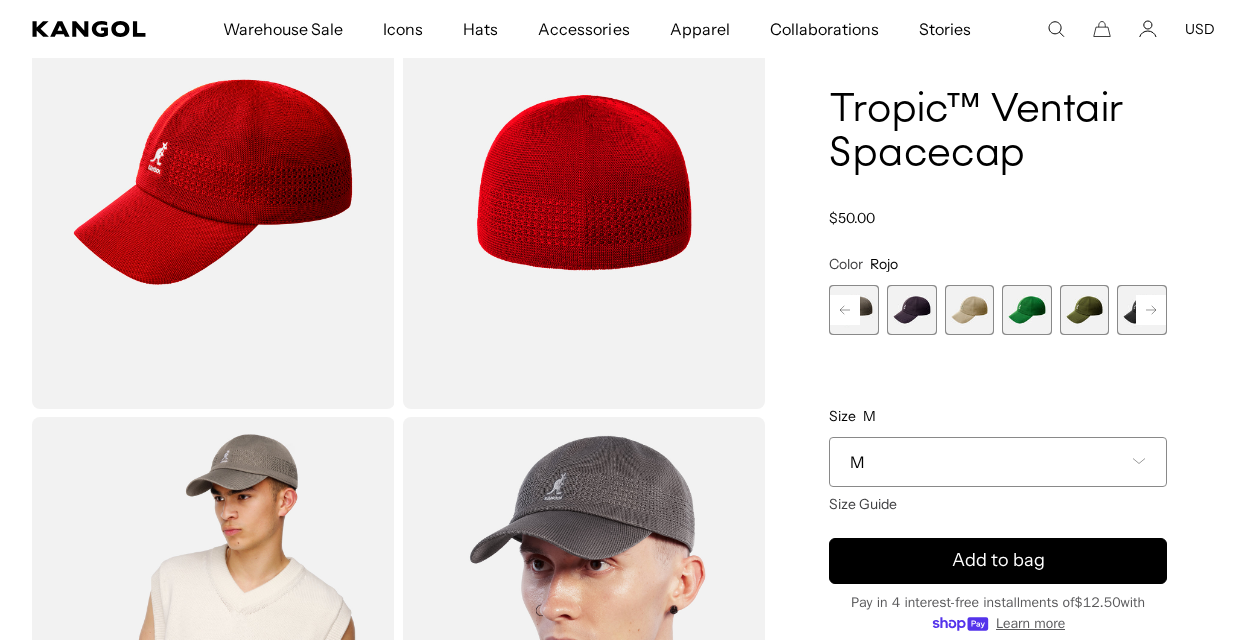 click at bounding box center (854, 310) 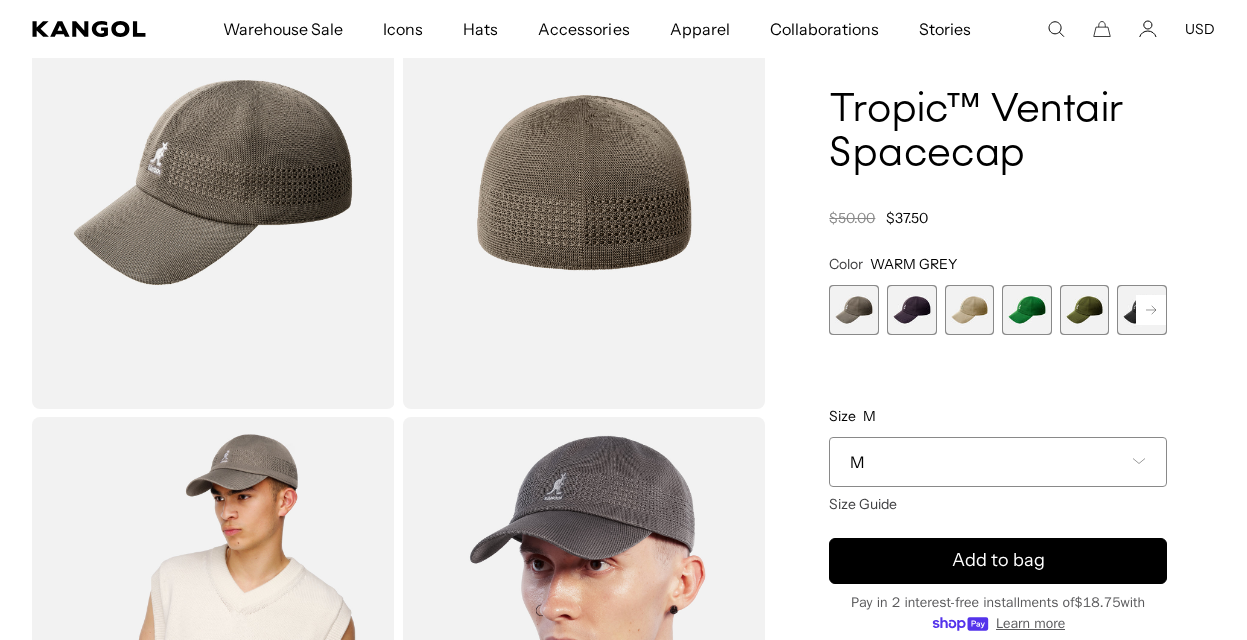 scroll, scrollTop: 0, scrollLeft: 412, axis: horizontal 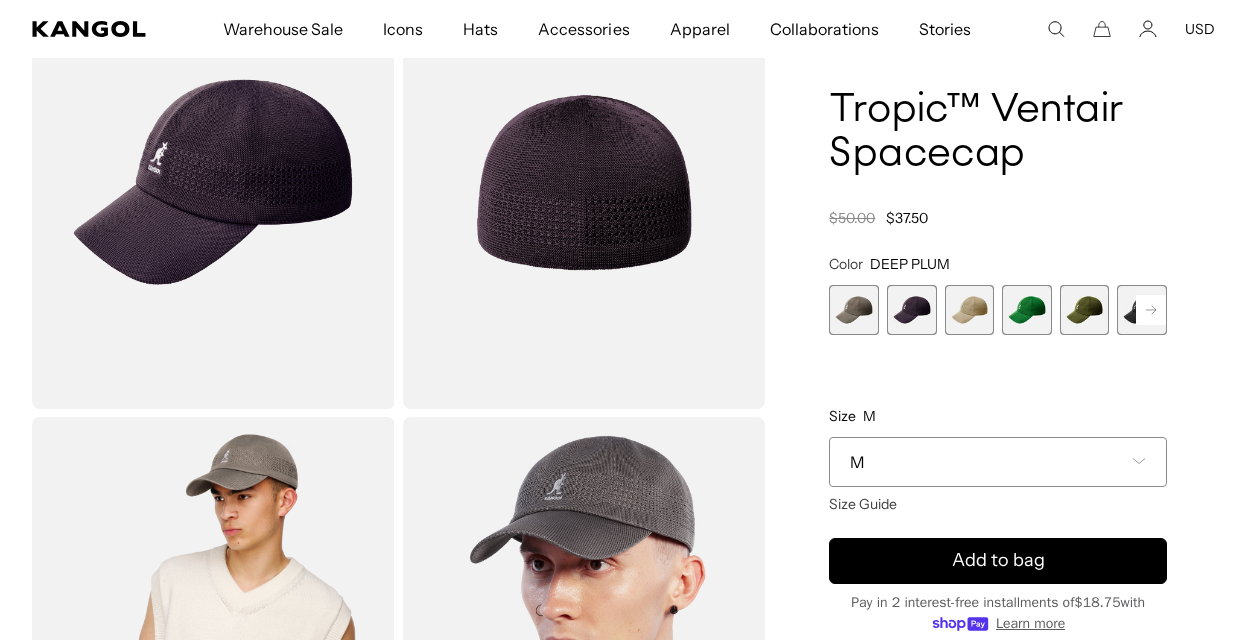 click at bounding box center [970, 310] 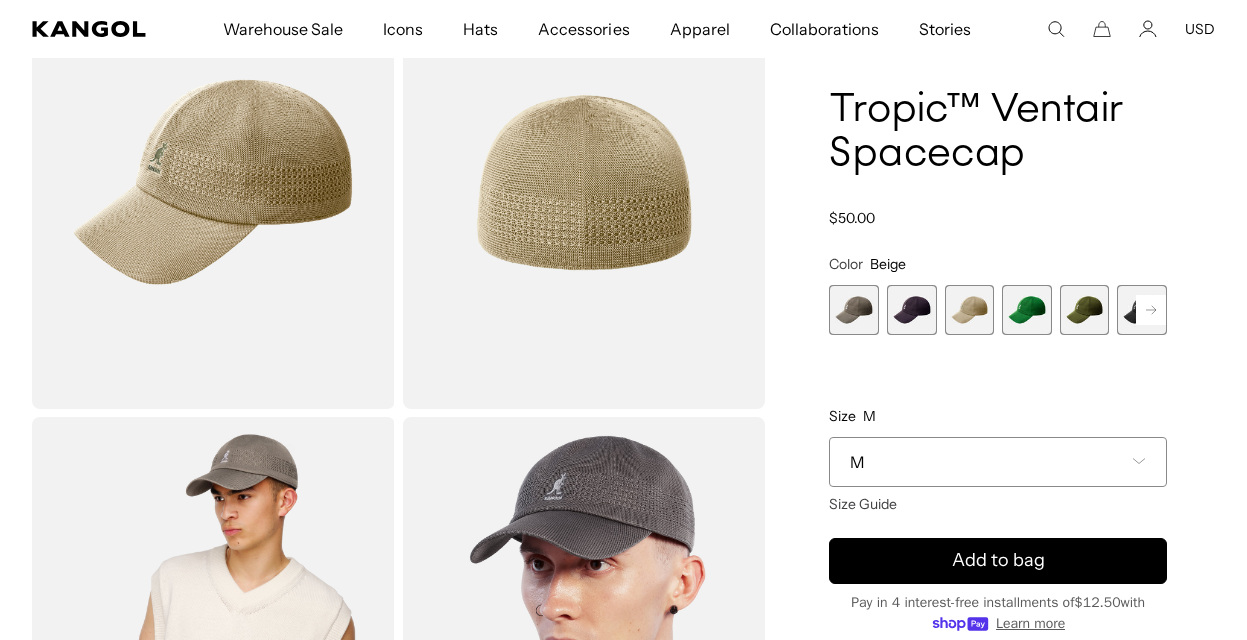 scroll, scrollTop: 0, scrollLeft: 0, axis: both 